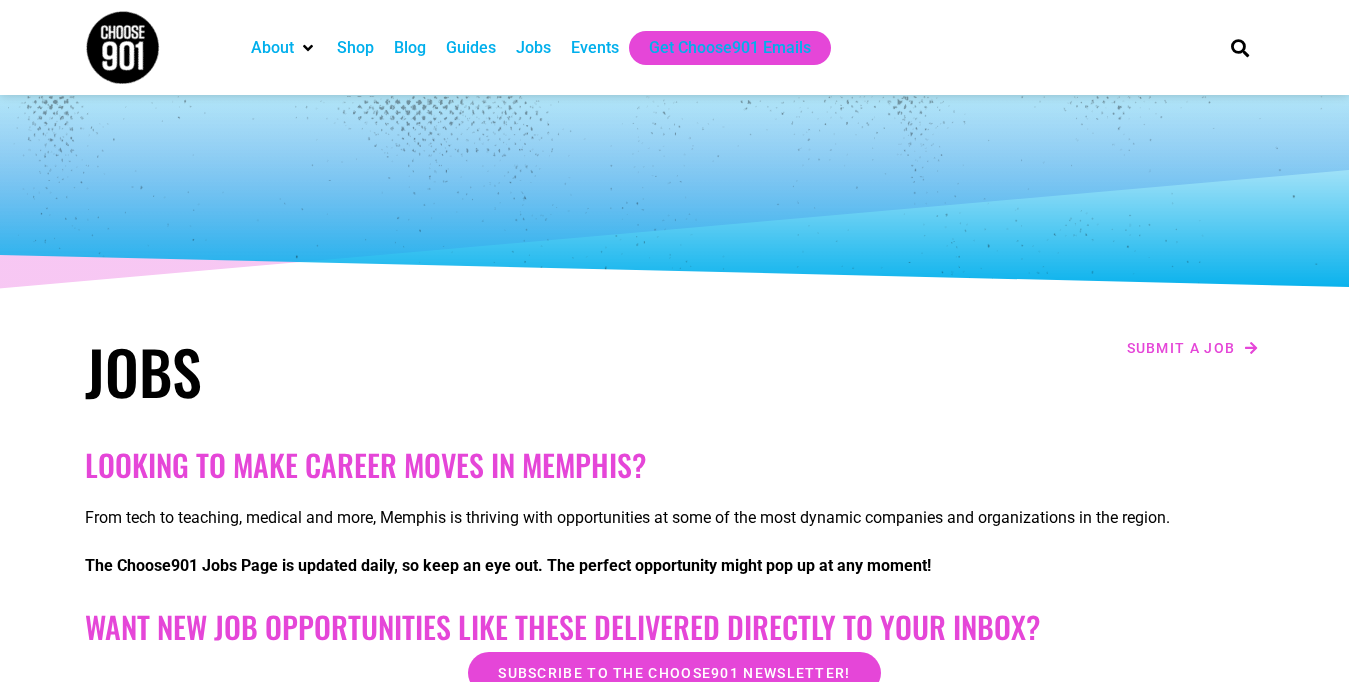 scroll, scrollTop: 0, scrollLeft: 0, axis: both 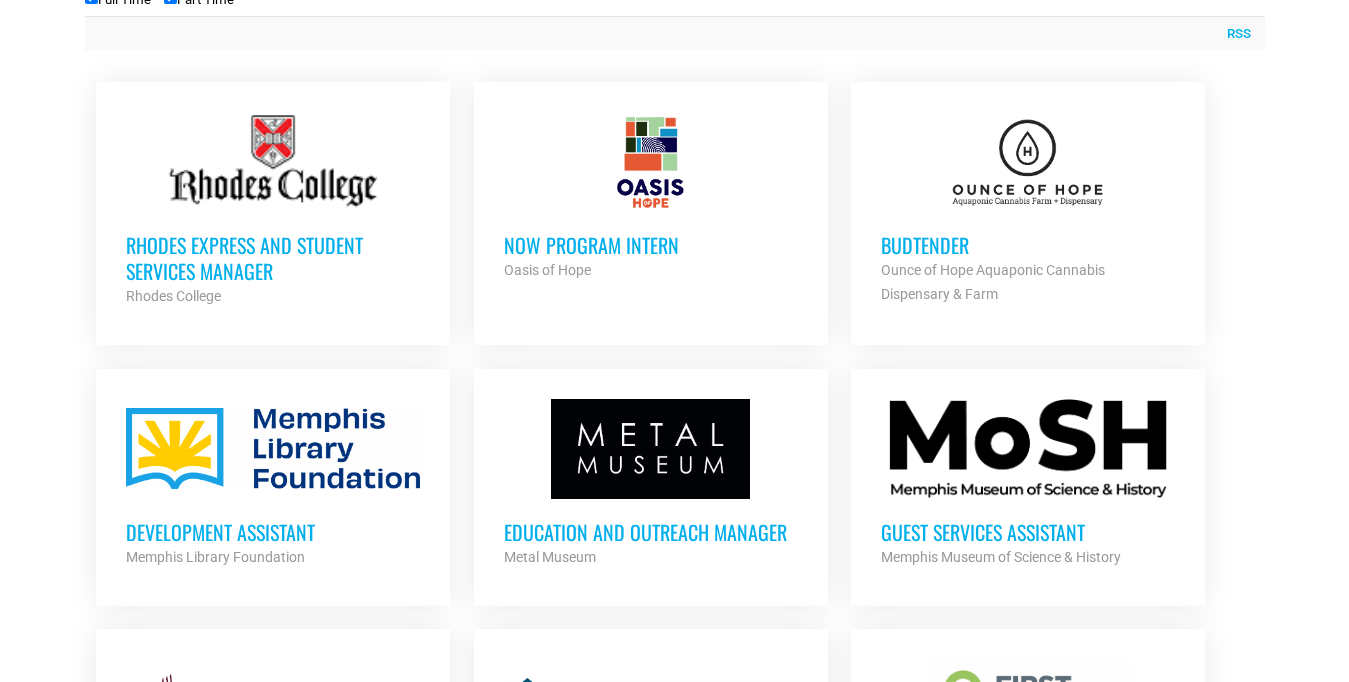 click on "Rhodes Express and Student Services Manager" at bounding box center (273, 258) 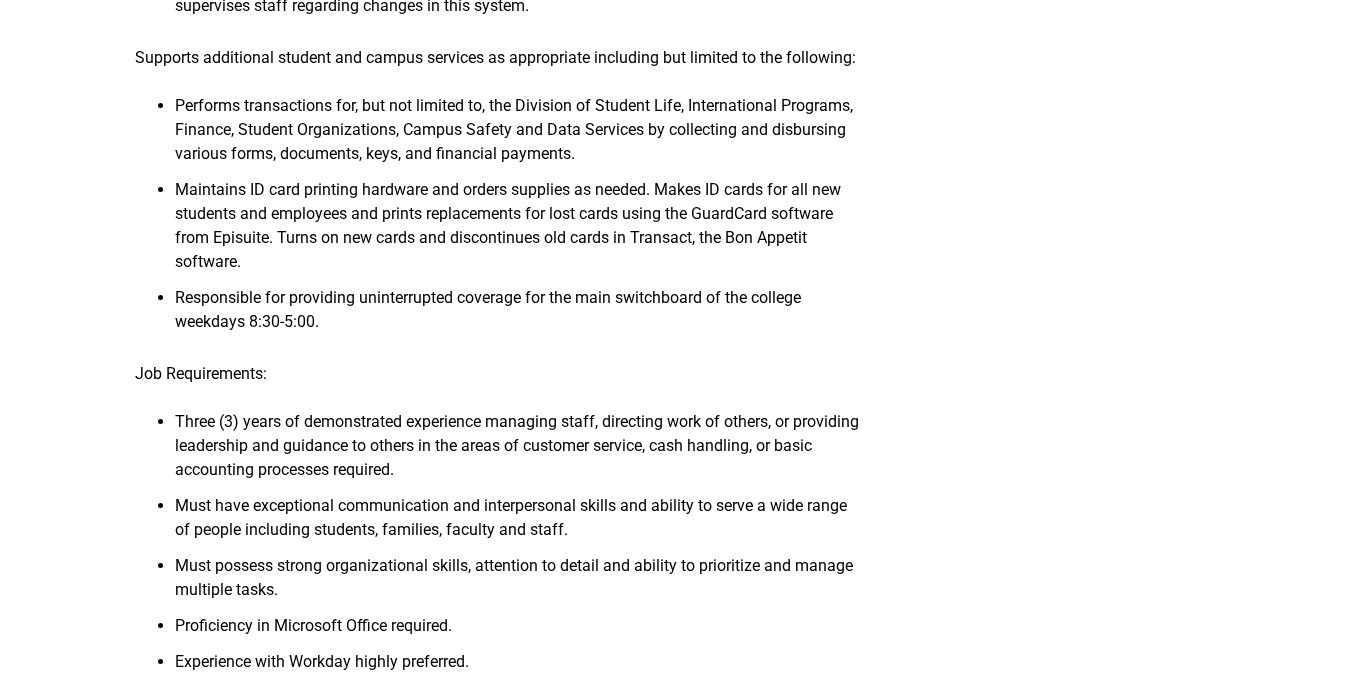 scroll, scrollTop: 2907, scrollLeft: 0, axis: vertical 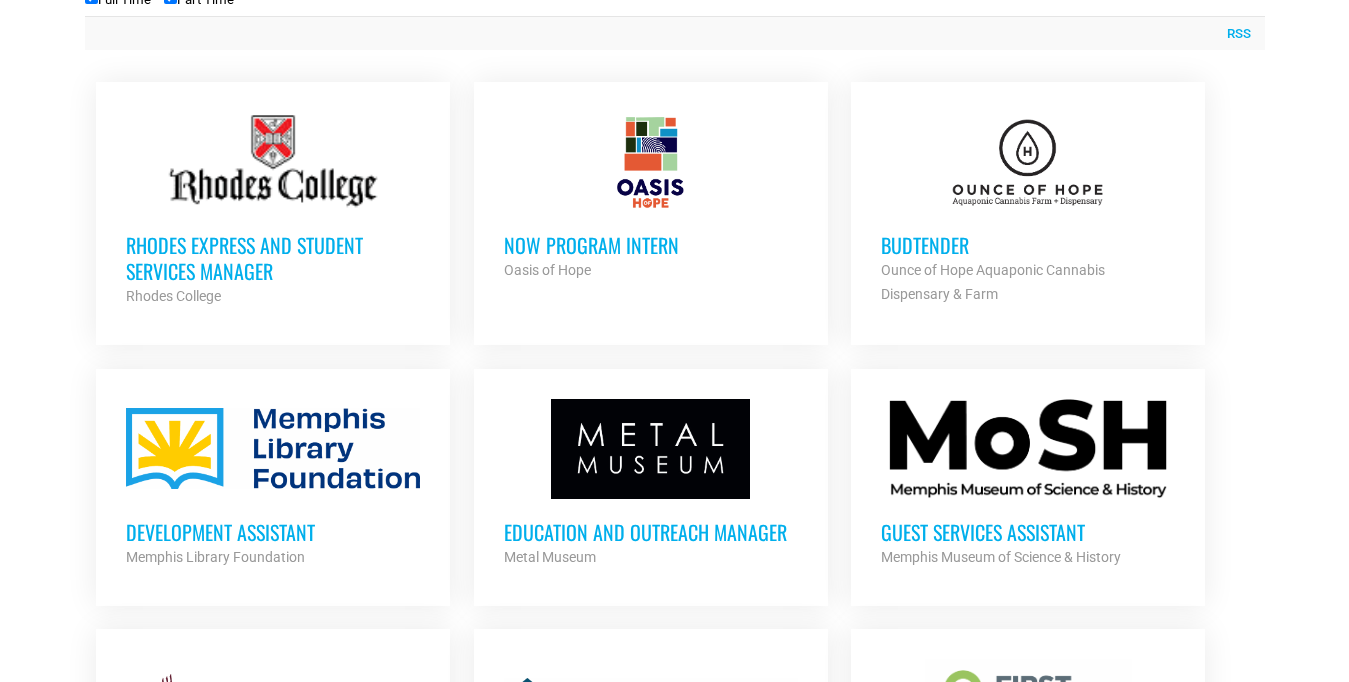 click at bounding box center [273, 449] 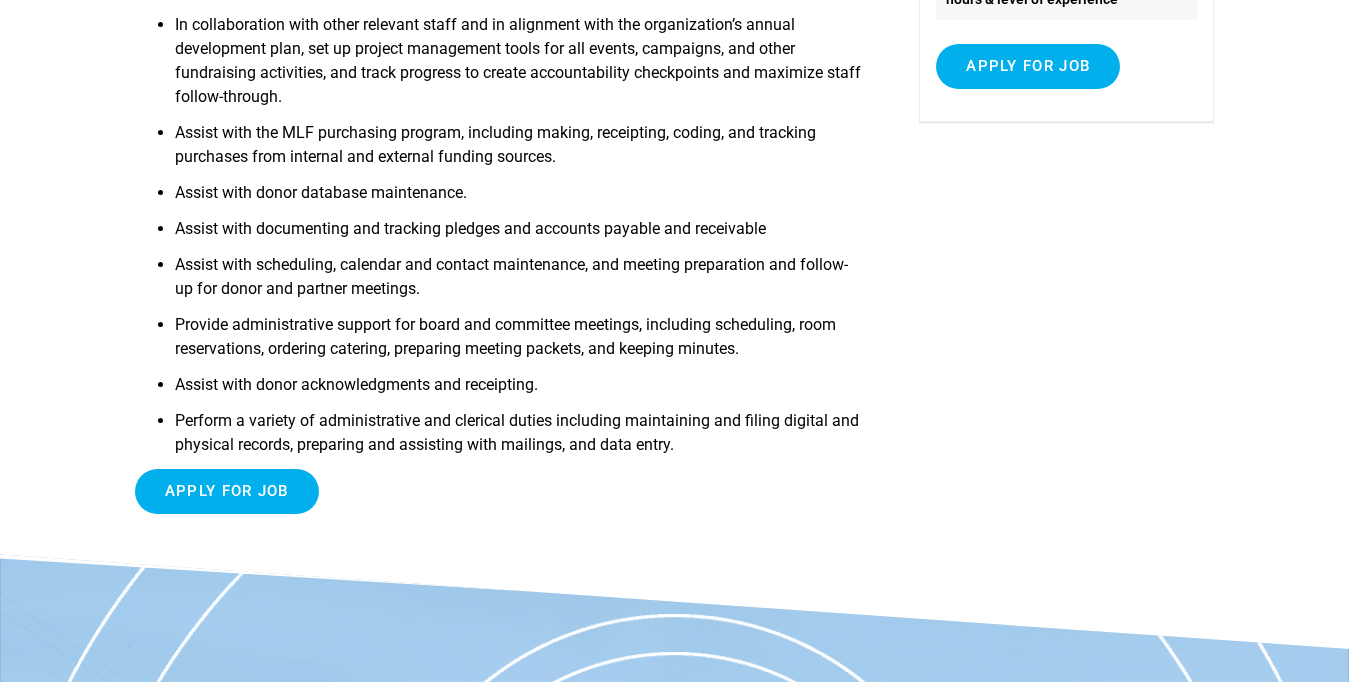 scroll, scrollTop: 561, scrollLeft: 0, axis: vertical 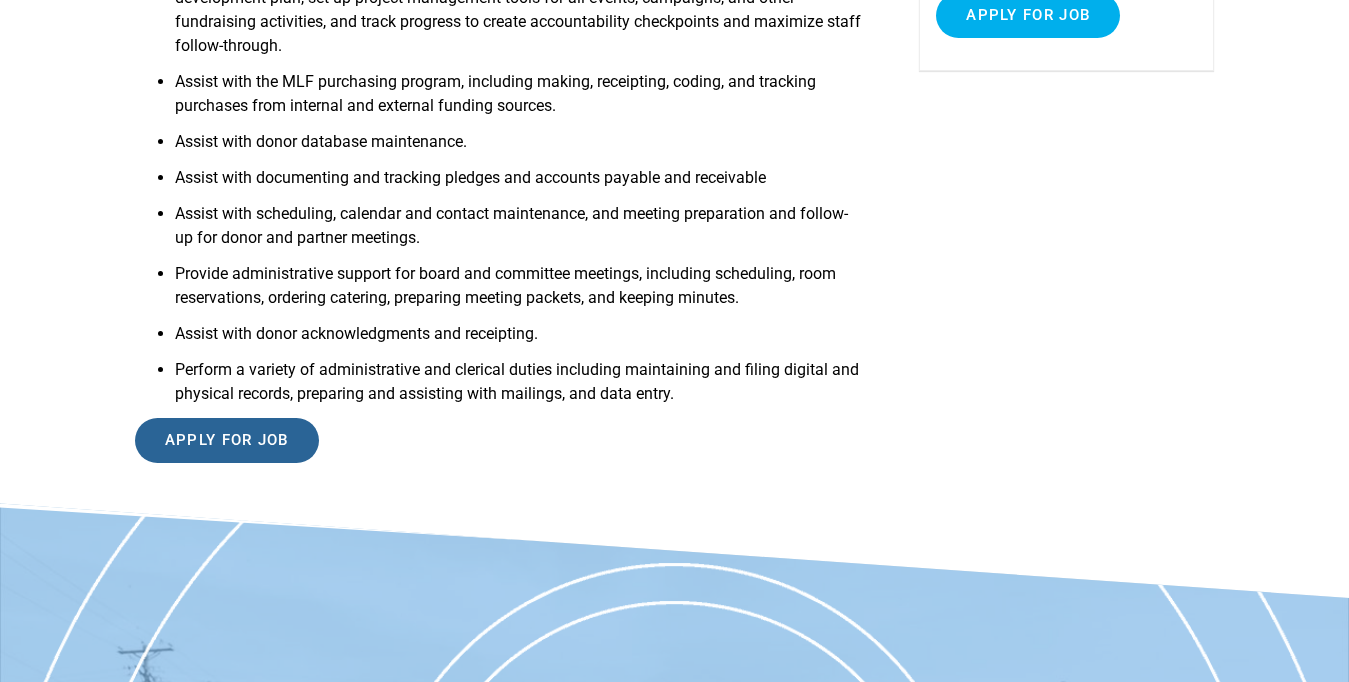 click on "Apply for job" at bounding box center (227, 440) 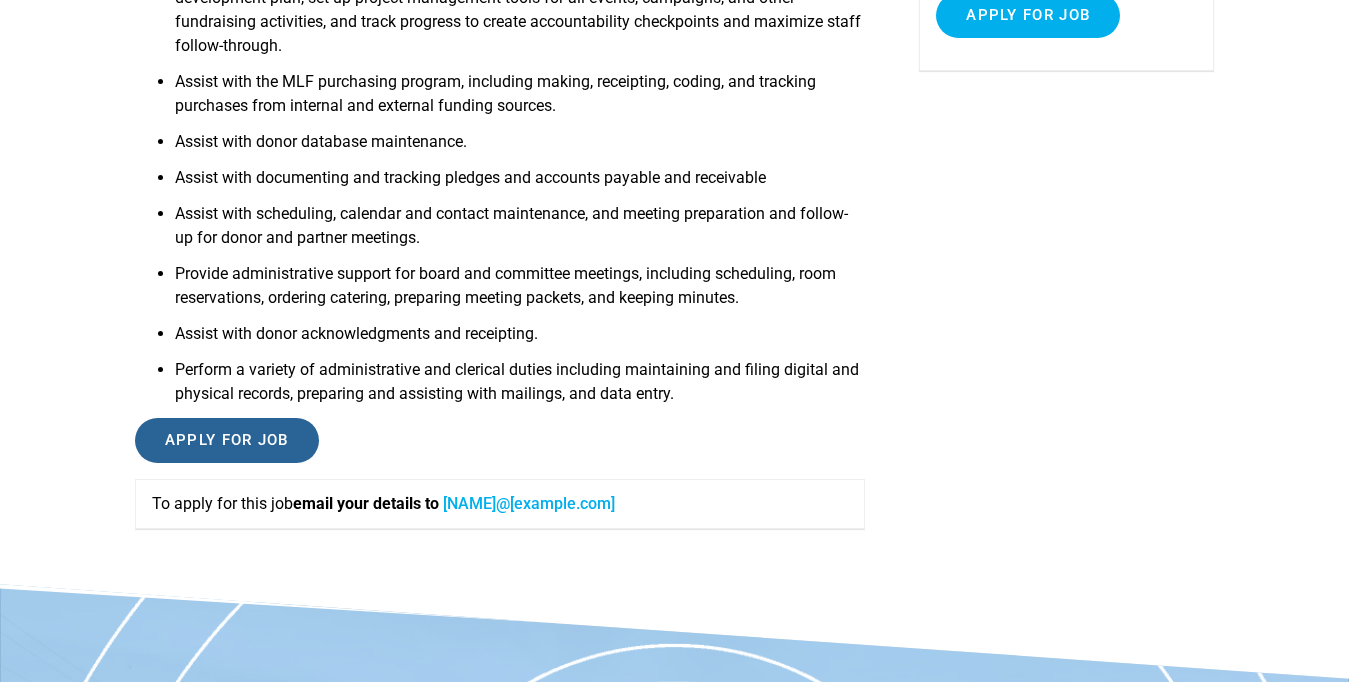 click on "Apply for job" at bounding box center (227, 440) 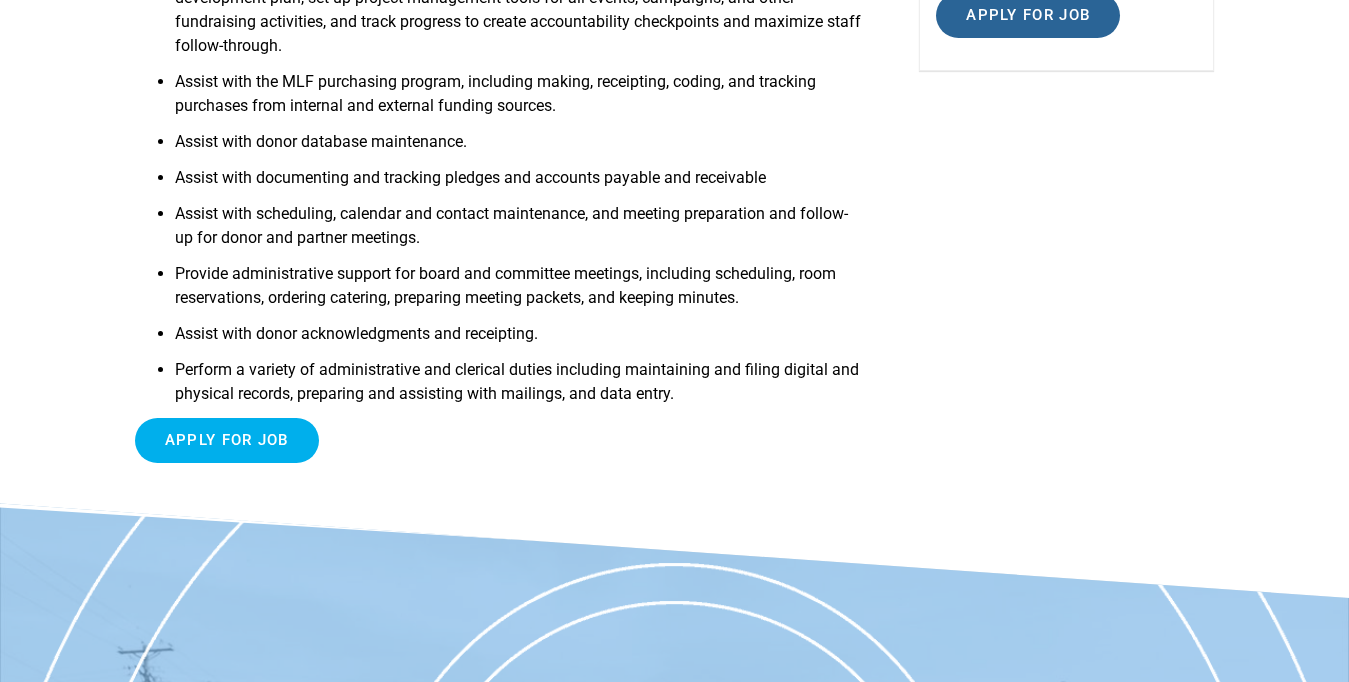 click on "Apply for job" at bounding box center [1028, 15] 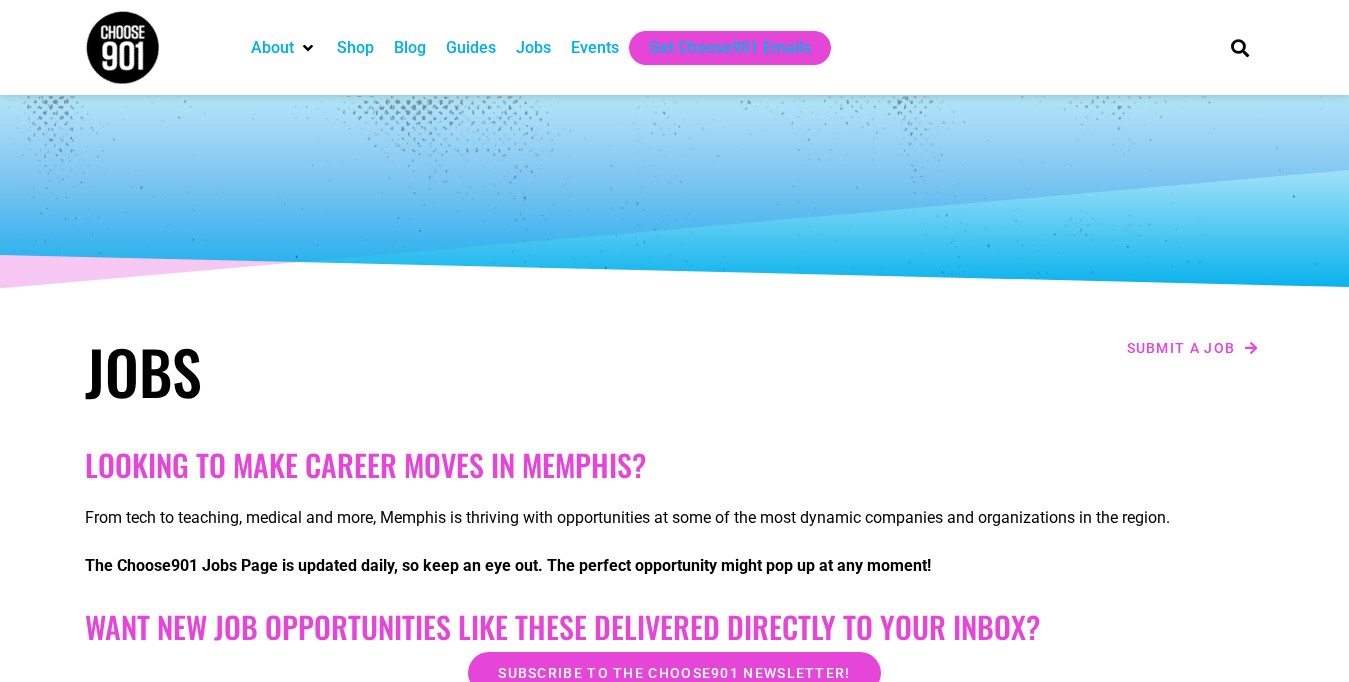 scroll, scrollTop: 246, scrollLeft: 0, axis: vertical 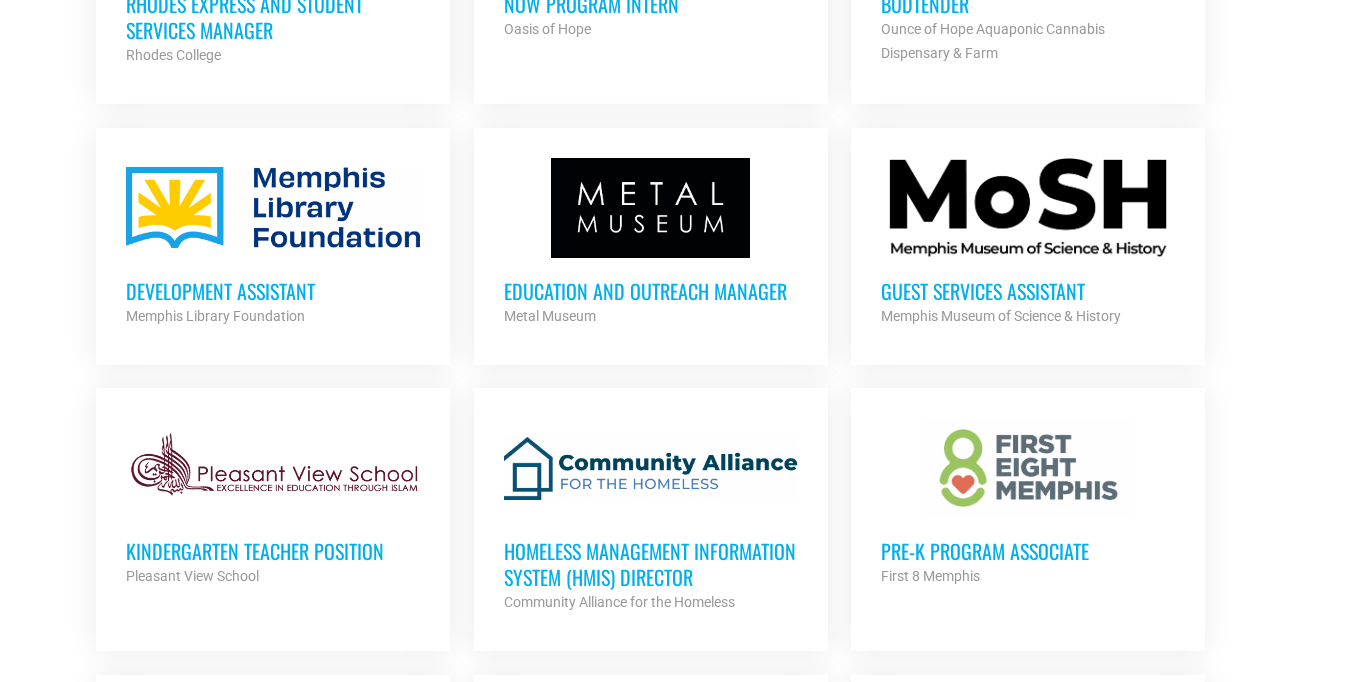 click on "Development Assistant" at bounding box center (273, 291) 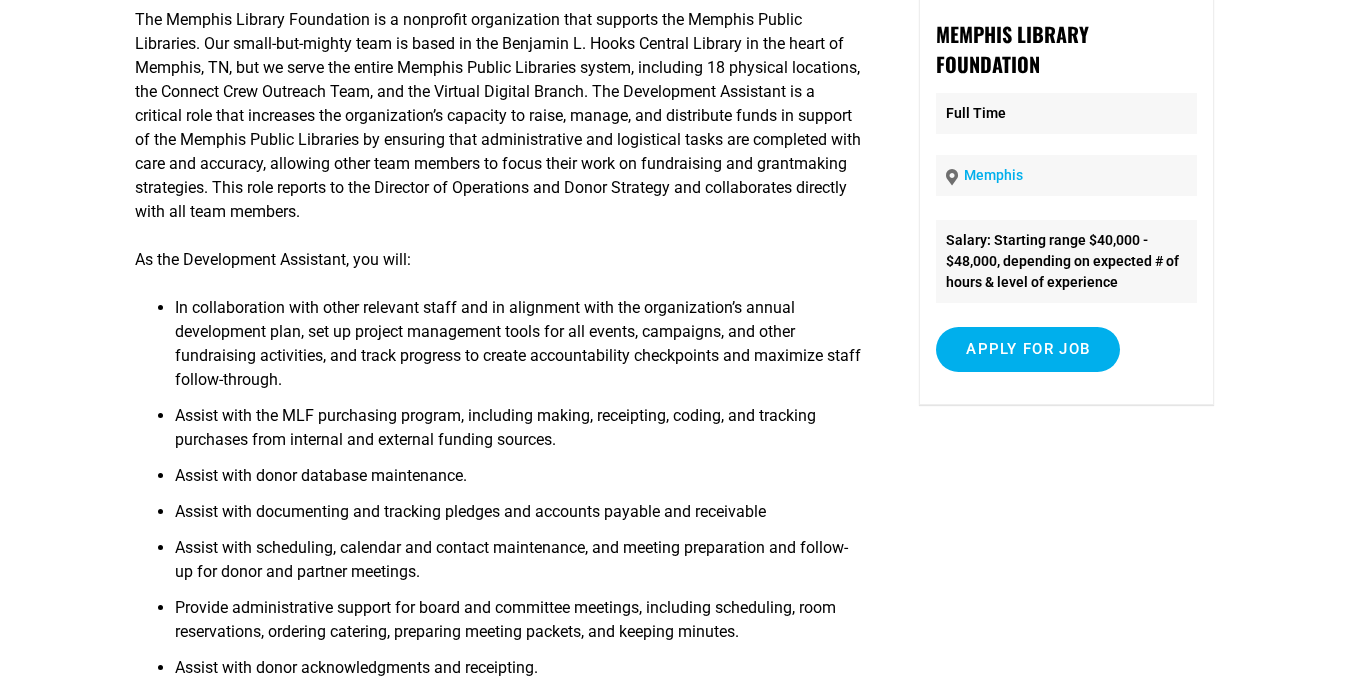 scroll, scrollTop: 204, scrollLeft: 0, axis: vertical 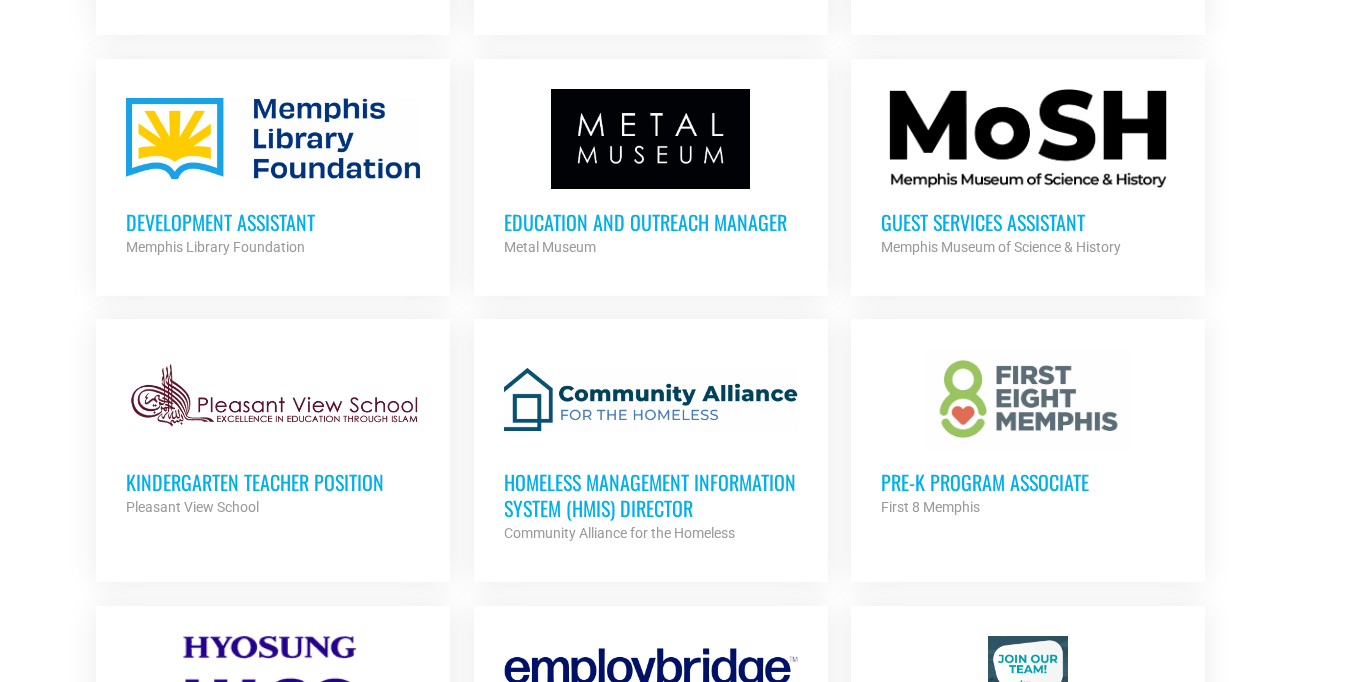 click on "Guest Services Assistant" at bounding box center (1028, 222) 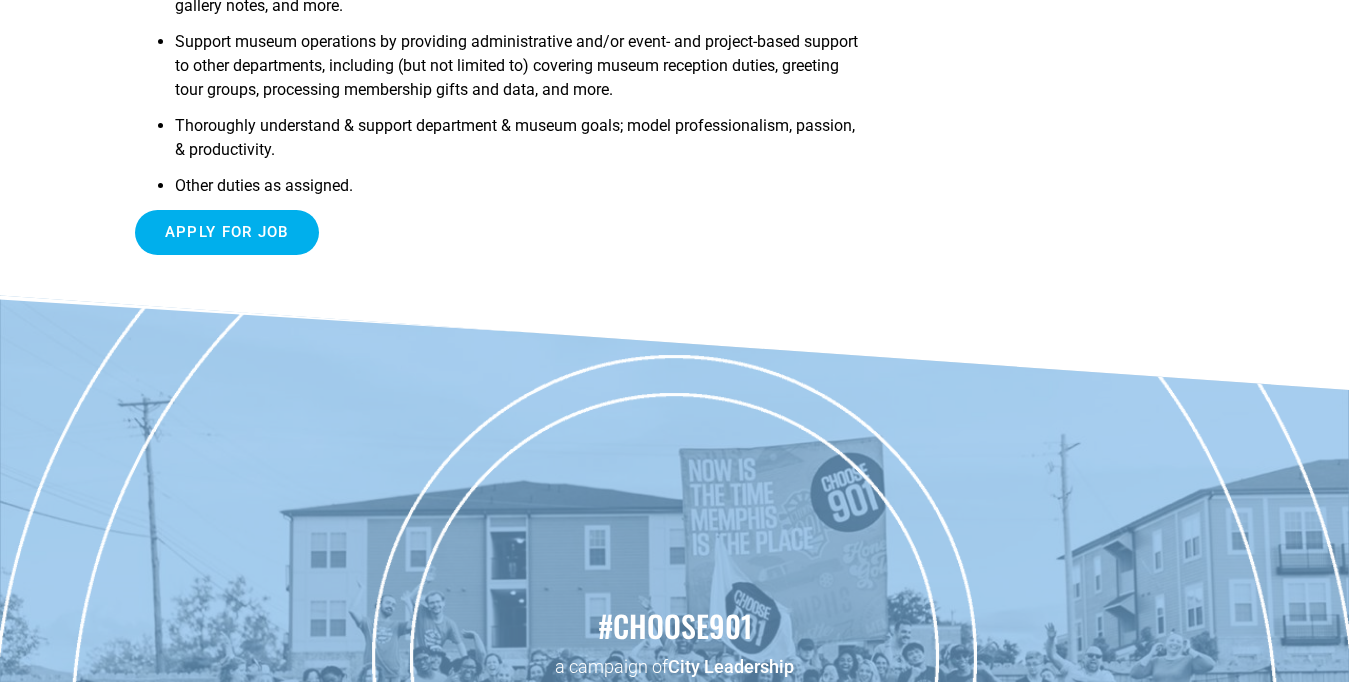 scroll, scrollTop: 816, scrollLeft: 0, axis: vertical 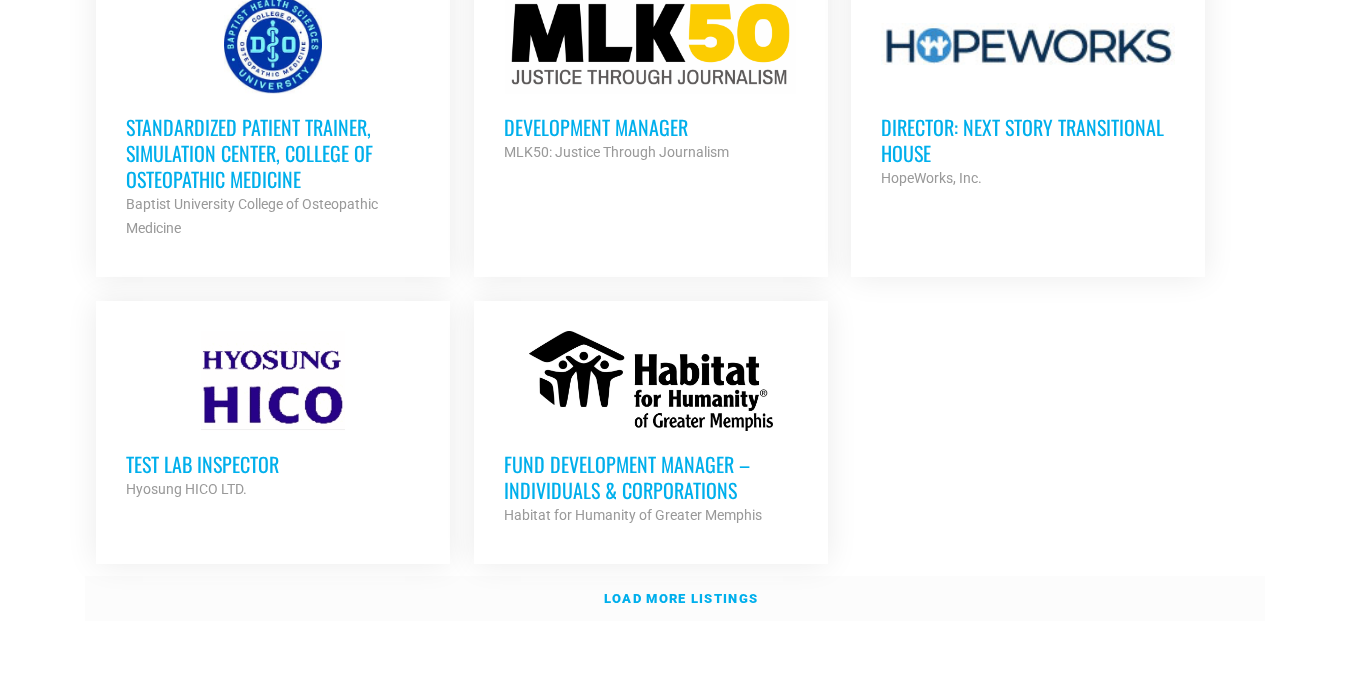 click on "Load more listings" at bounding box center [675, 599] 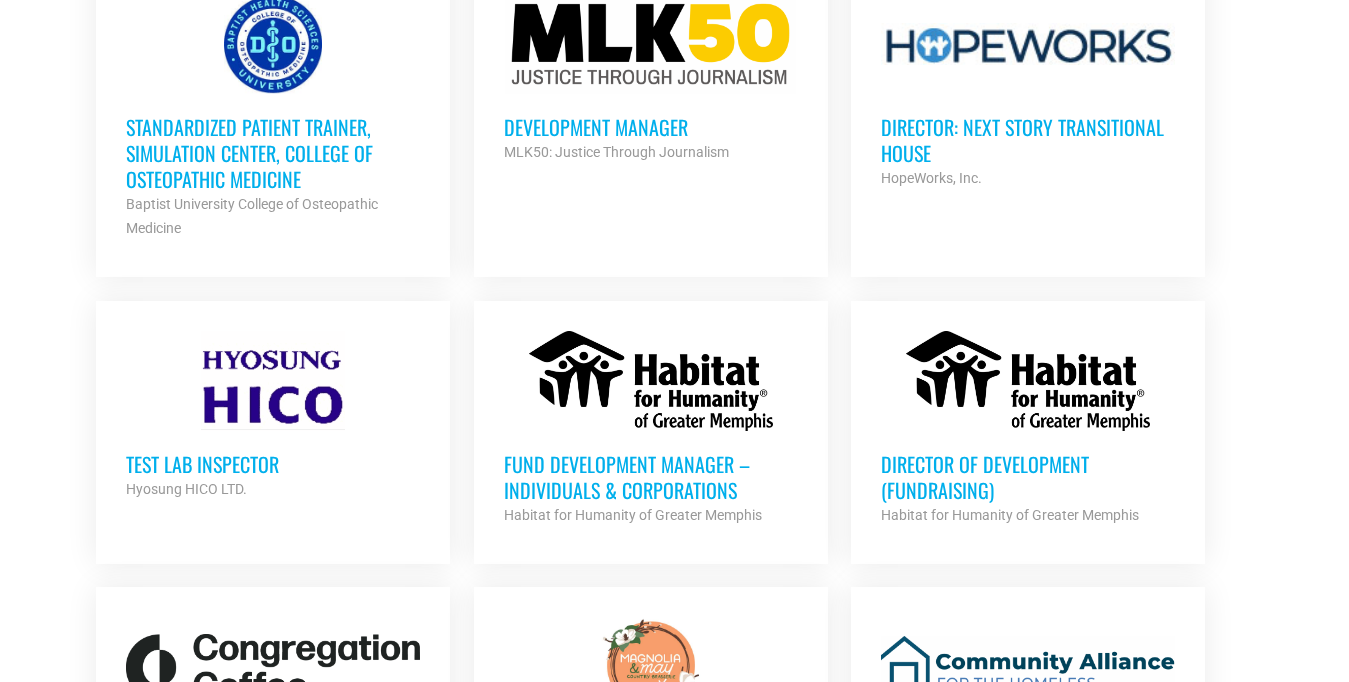 scroll, scrollTop: 3056, scrollLeft: 0, axis: vertical 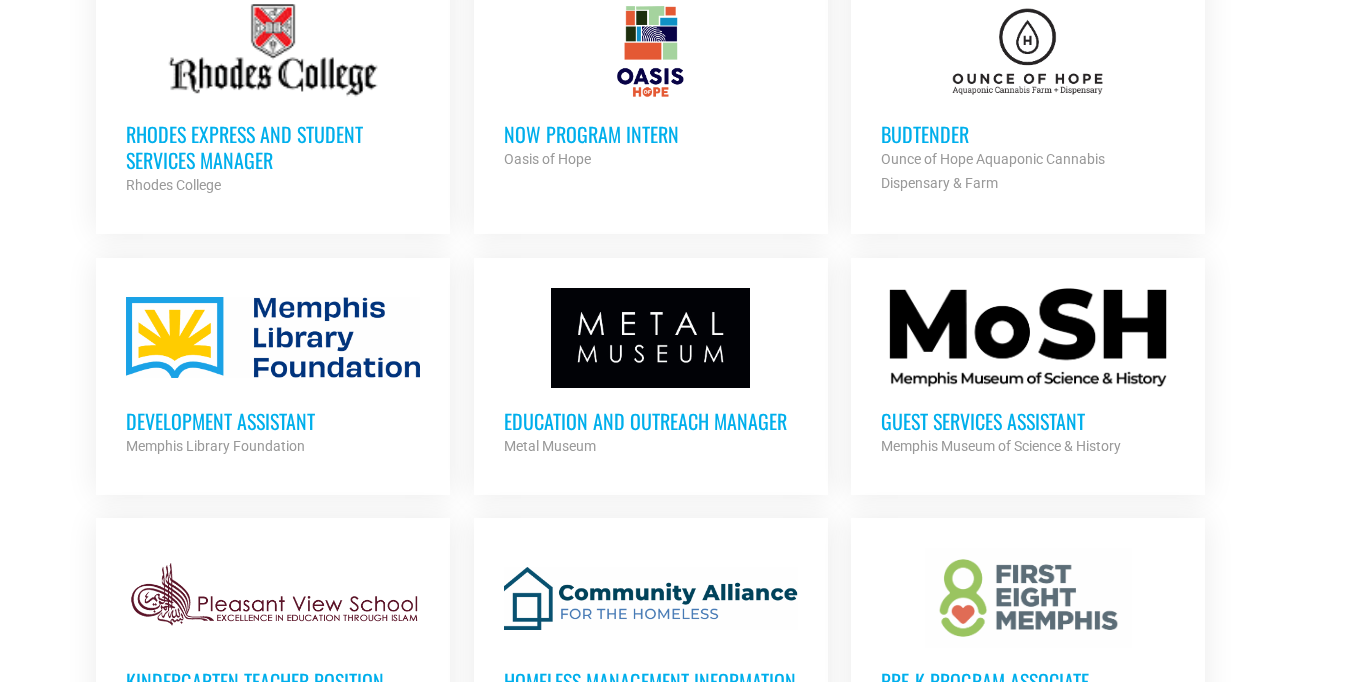 click on "NOW Program Intern" at bounding box center [651, 134] 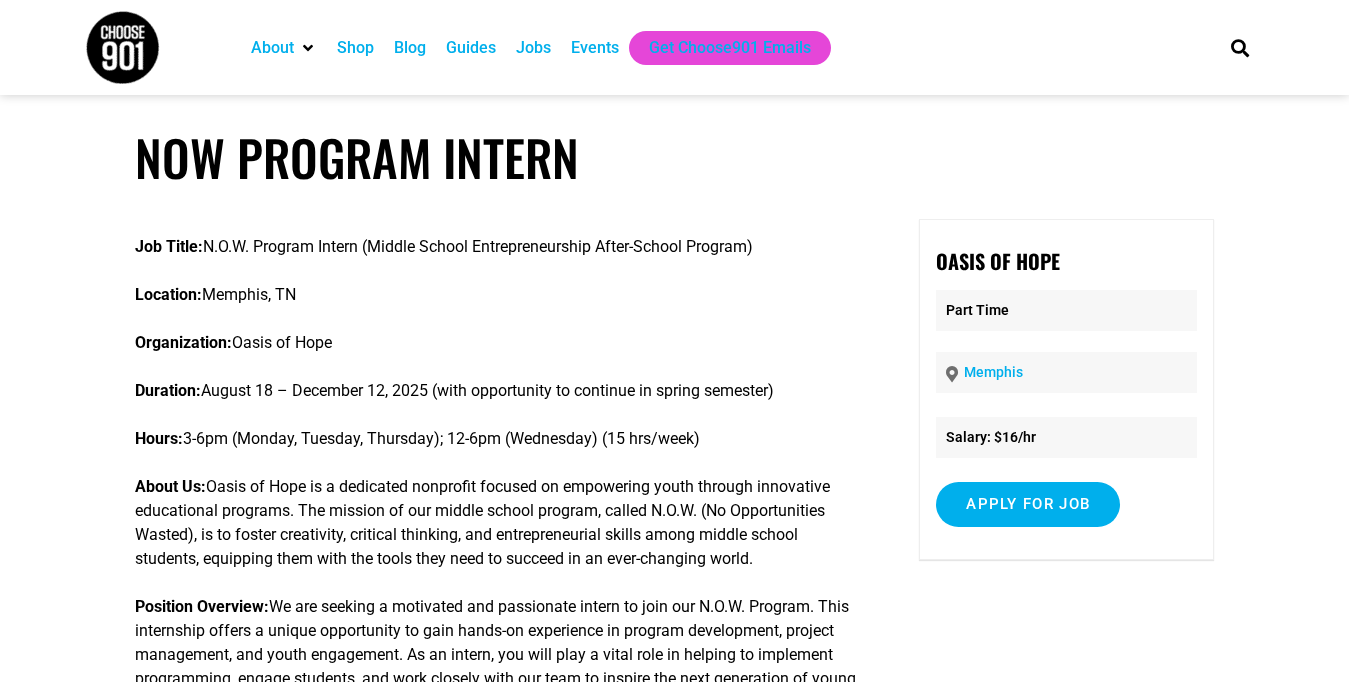 scroll, scrollTop: 261, scrollLeft: 0, axis: vertical 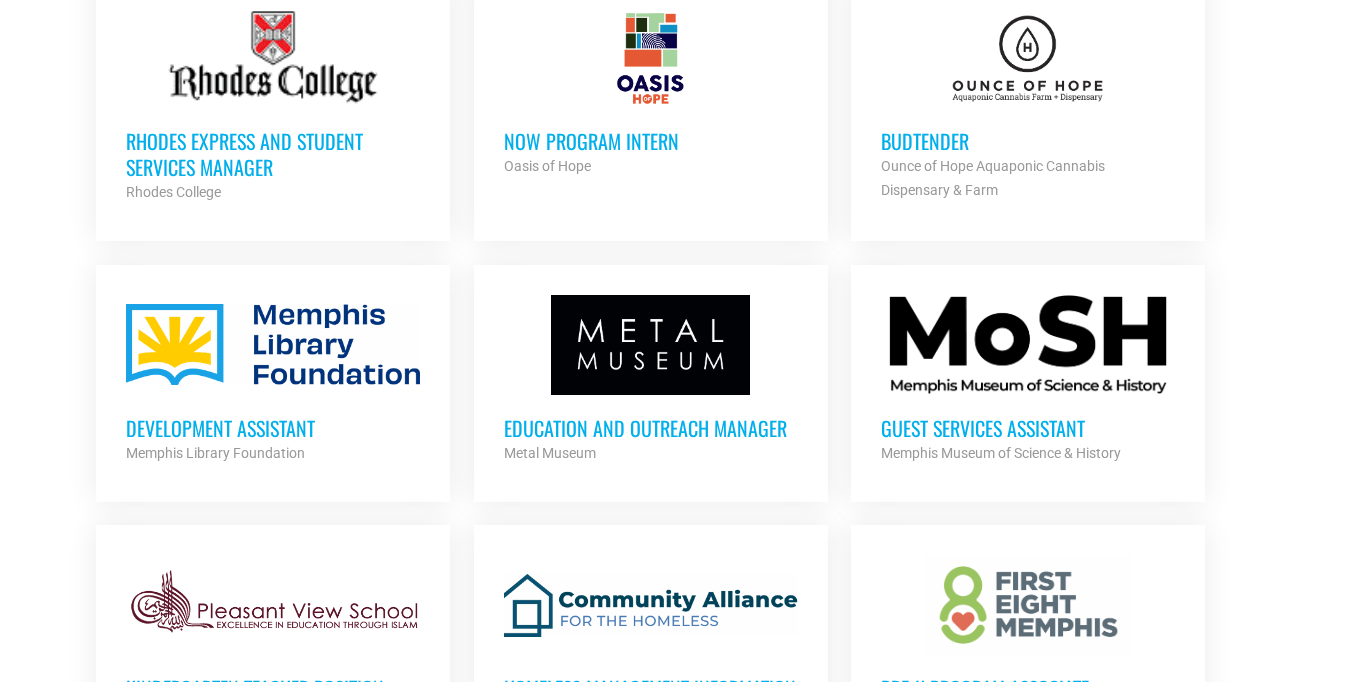 click on "Development Assistant
[CITY] Library Foundation
Partner Org
Full Time" at bounding box center [273, 380] 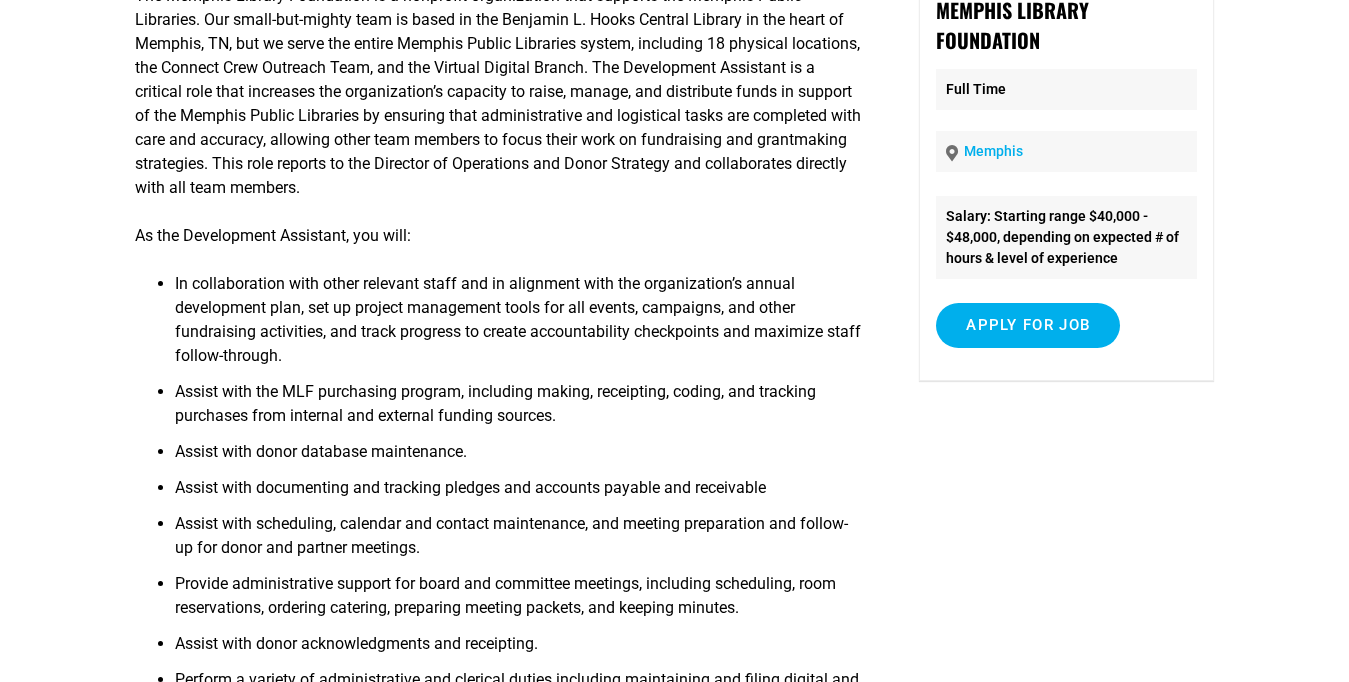 scroll, scrollTop: 255, scrollLeft: 0, axis: vertical 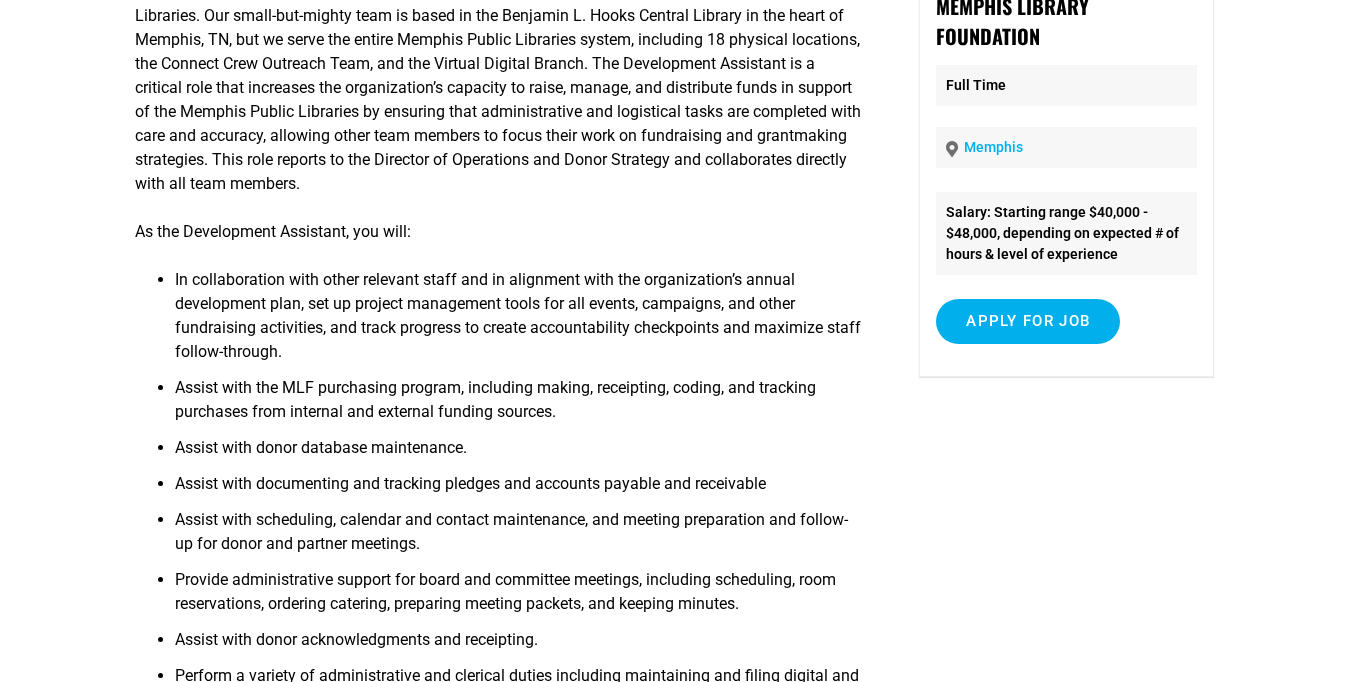 click on "The [CITY] Library Foundation is a nonprofit organization that supports the [CITY] Public Libraries. Our small-but-mighty team is based in the Benjamin L. Hooks Central Library in the heart of [CITY], [STATE], but we serve the entire [CITY] Public Libraries system, including 18 physical locations, the Connect Crew Outreach Team, and the Virtual Digital Branch. The Development Assistant is a critical role that increases the organization’s capacity to raise, manage, and distribute funds in support of the [CITY] Public Libraries by ensuring that administrative and logistical tasks are completed with care and accuracy, allowing other team members to focus their work on fundraising and grantmaking strategies. This role reports to the Director of Operations and Donor Strategy and collaborates directly with all team members.
As the Development Assistant, you will:
Assist with donor database maintenance.
Assist with documenting and tracking pledges and accounts payable and receivable" at bounding box center [500, 374] 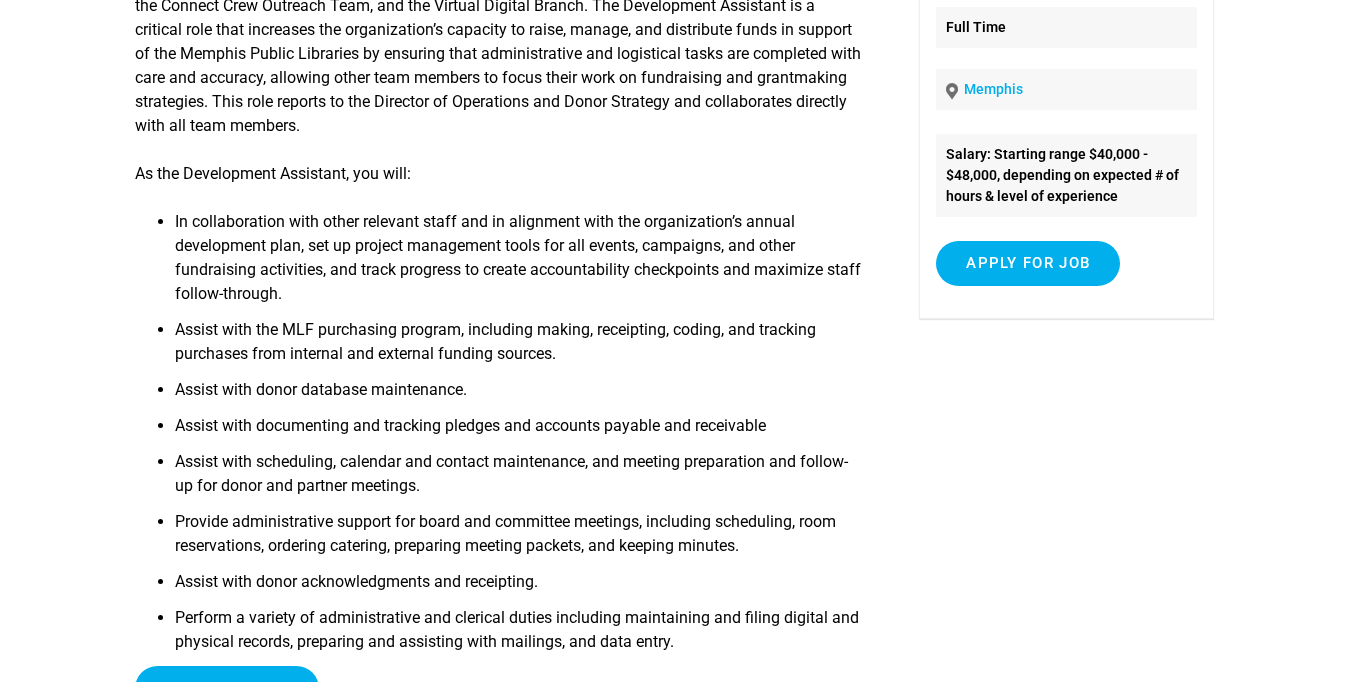 scroll, scrollTop: 357, scrollLeft: 0, axis: vertical 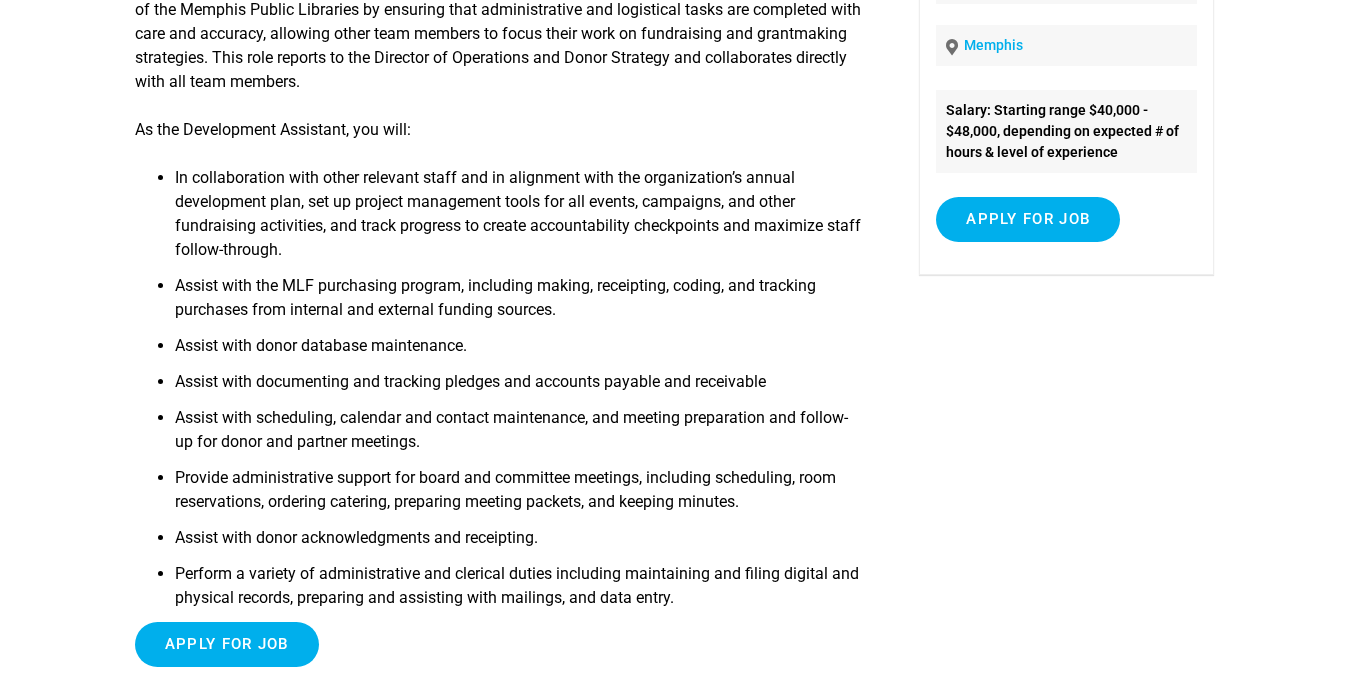 click on "The [CITY] Library Foundation is a nonprofit organization that supports the [CITY] Public Libraries. Our small-but-mighty team is based in the Benjamin L. Hooks Central Library in the heart of [CITY], [STATE], but we serve the entire [CITY] Public Libraries system, including 18 physical locations, the Connect Crew Outreach Team, and the Virtual Digital Branch. The Development Assistant is a critical role that increases the organization’s capacity to raise, manage, and distribute funds in support of the [CITY] Public Libraries by ensuring that administrative and logistical tasks are completed with care and accuracy, allowing other team members to focus their work on fundraising and grantmaking strategies. This role reports to the Director of Operations and Donor Strategy and collaborates directly with all team members.
As the Development Assistant, you will:
Assist with donor database maintenance.
Assist with documenting and tracking pledges and accounts payable and receivable" at bounding box center [674, 284] 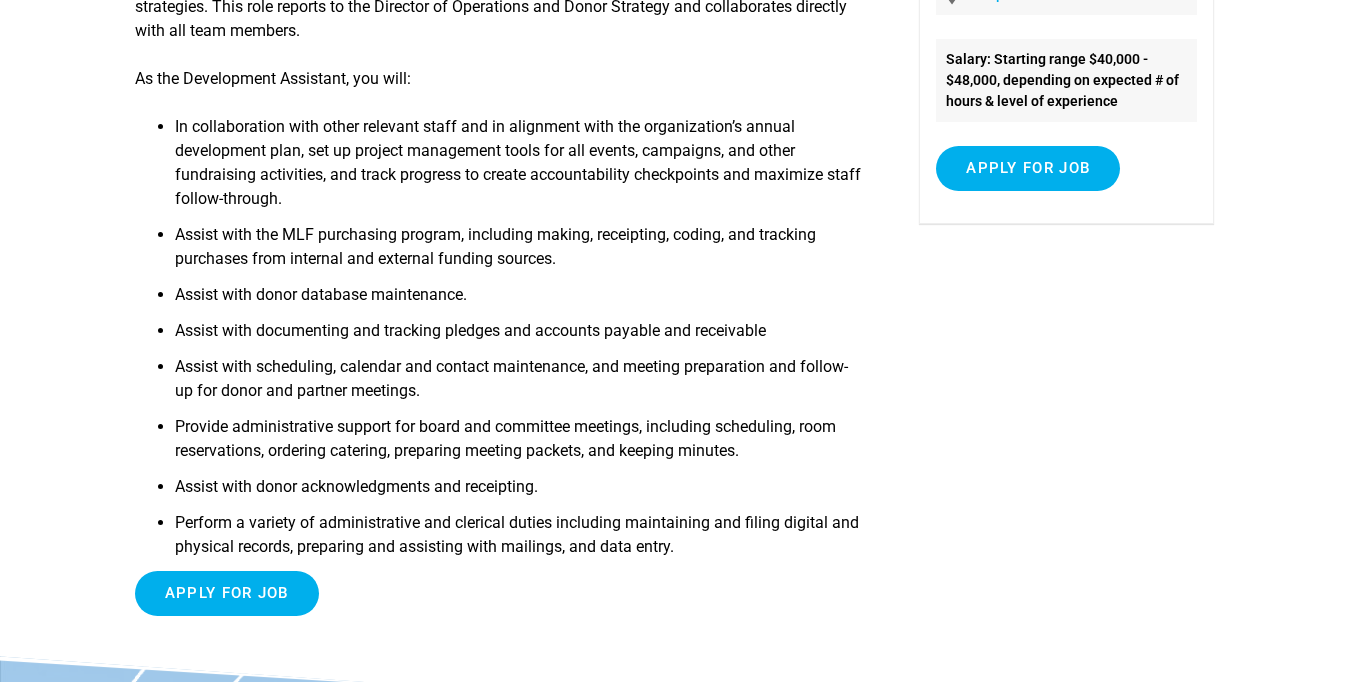scroll, scrollTop: 459, scrollLeft: 0, axis: vertical 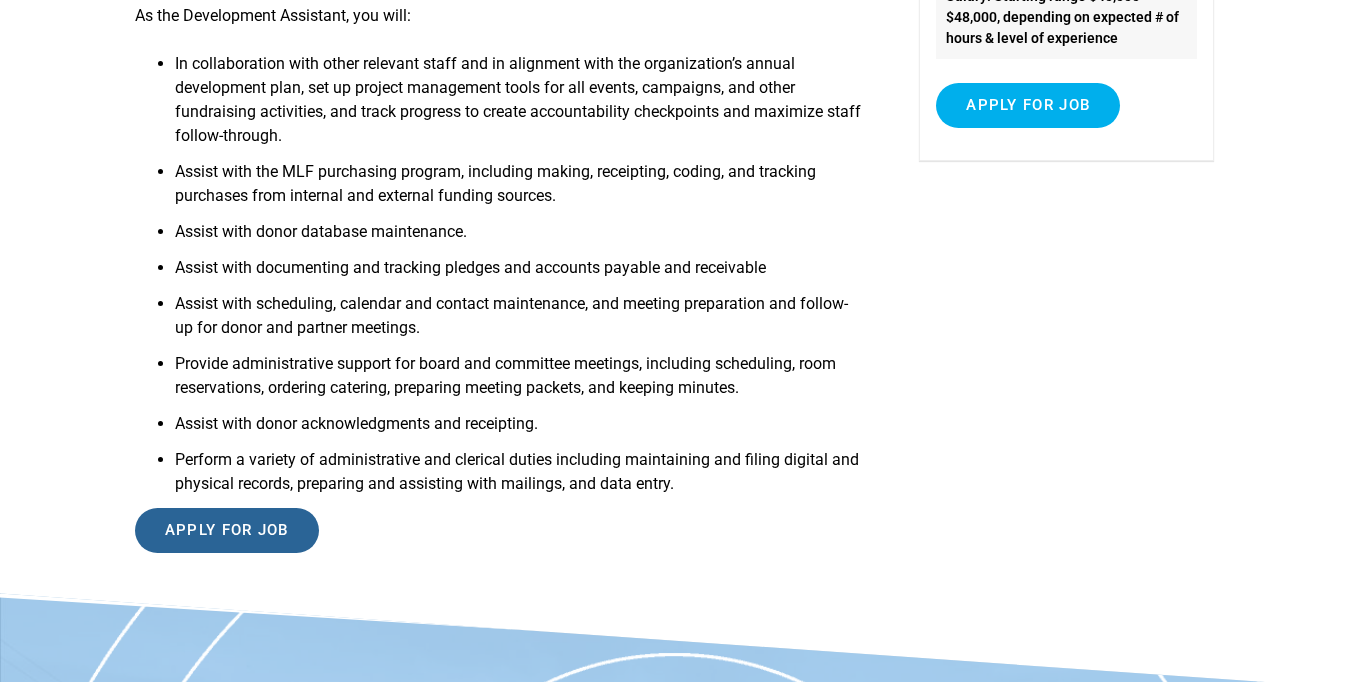 click on "Apply for job" at bounding box center (227, 530) 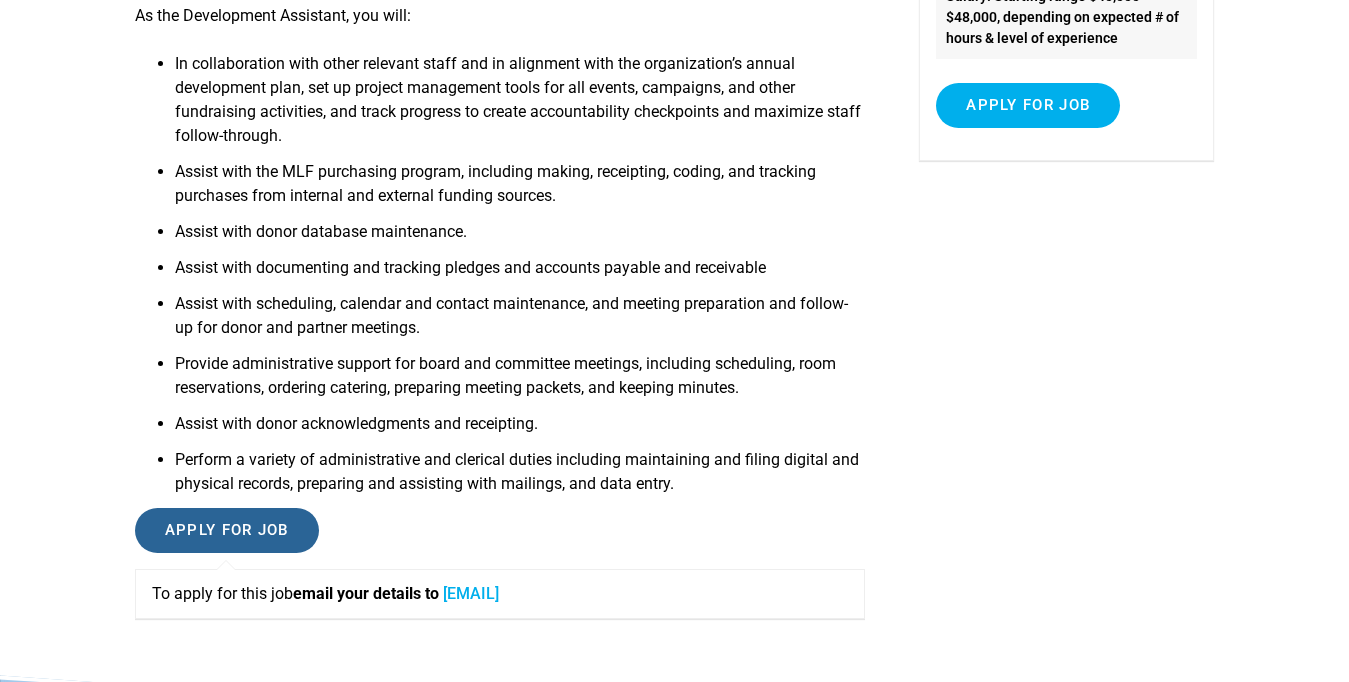 scroll, scrollTop: 0, scrollLeft: 0, axis: both 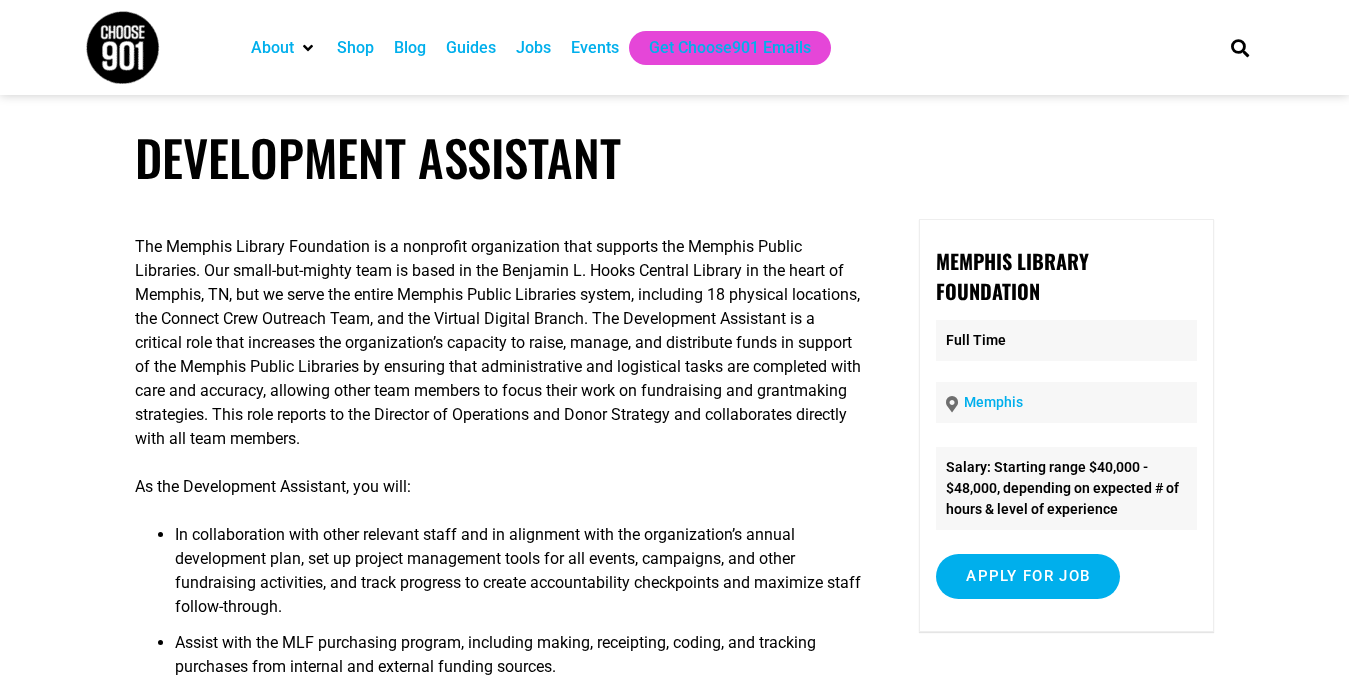 click on "The Memphis Library Foundation is a nonprofit organization that supports the Memphis Public Libraries. Our small-but-mighty team is based in the Benjamin L. Hooks Central Library in the heart of Memphis, TN, but we serve the entire Memphis Public Libraries system, including 18 physical locations, the Connect Crew Outreach Team, and the Virtual Digital Branch. The Development Assistant is a critical role that increases the organization’s capacity to raise, manage, and distribute funds in support of the Memphis Public Libraries by ensuring that administrative and logistical tasks are completed with care and accuracy, allowing other team members to focus their work on fundraising and grantmaking strategies. This role reports to the Director of Operations and Donor Strategy and collaborates directly with all team members." at bounding box center [500, 343] 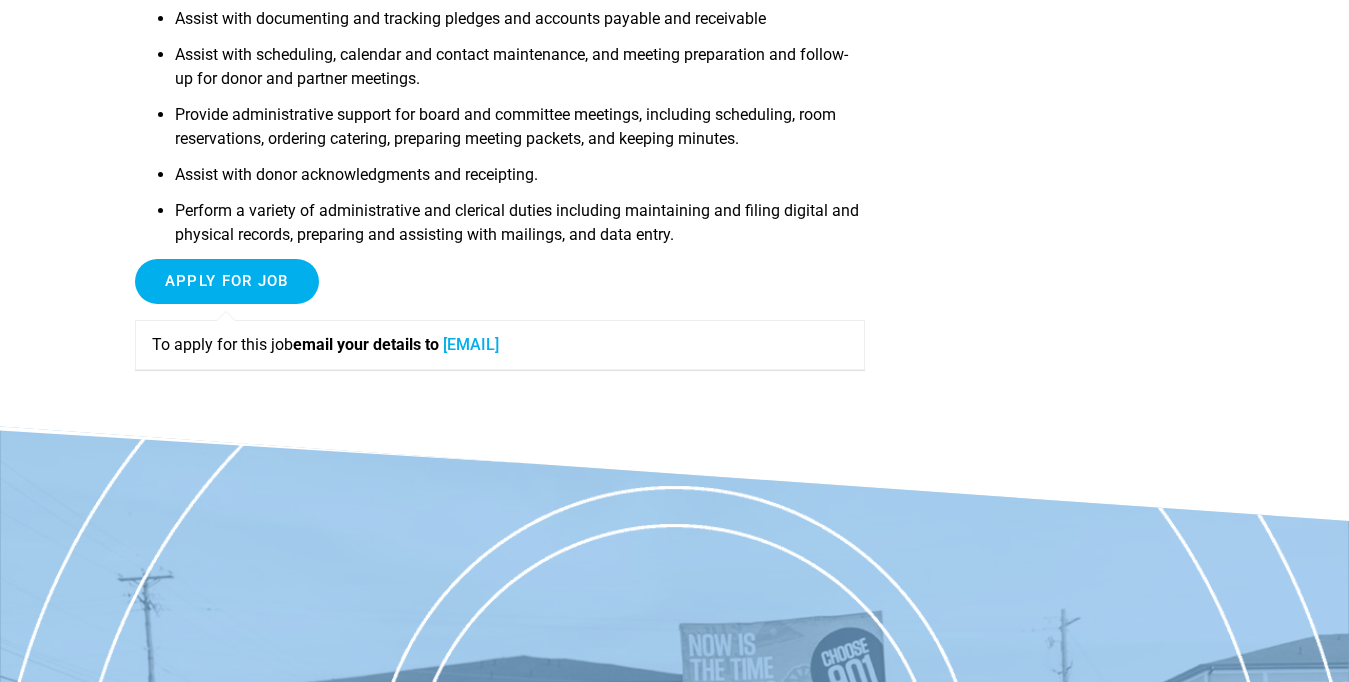 scroll, scrollTop: 606, scrollLeft: 0, axis: vertical 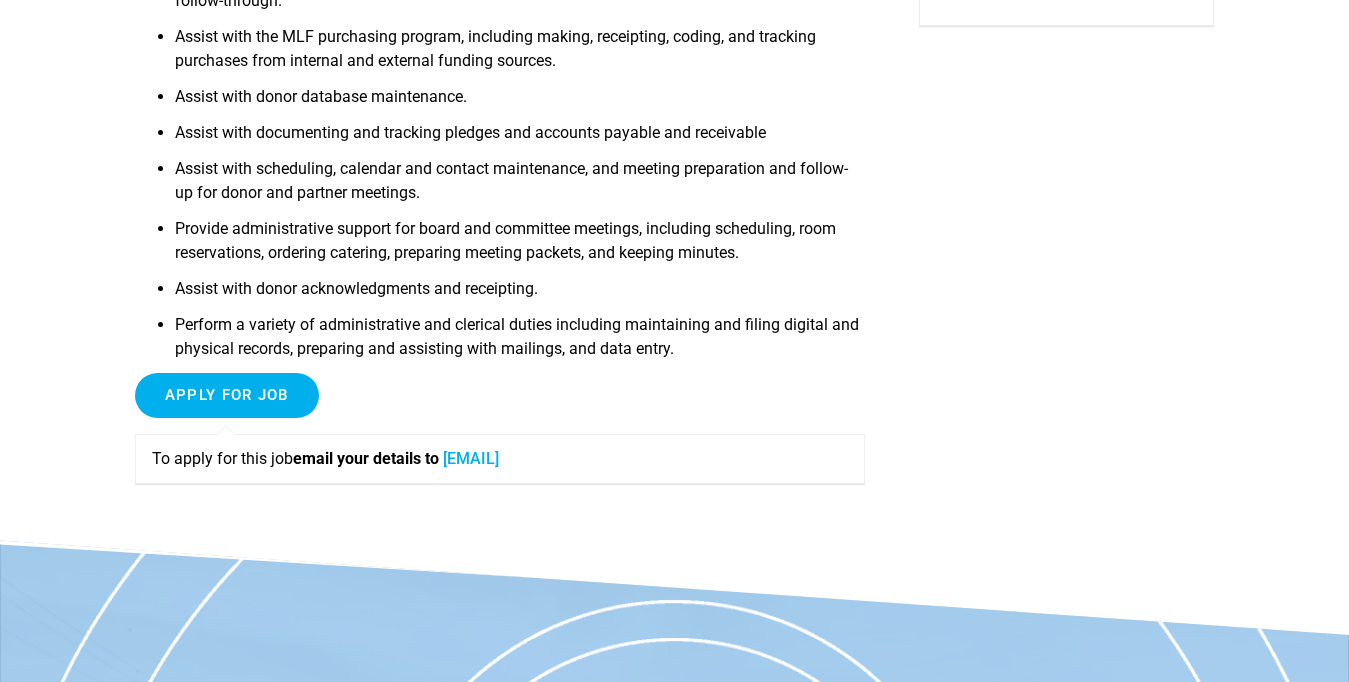 click on "Apply for job
To apply for this job  email your details to   [EMAIL]" at bounding box center [500, 436] 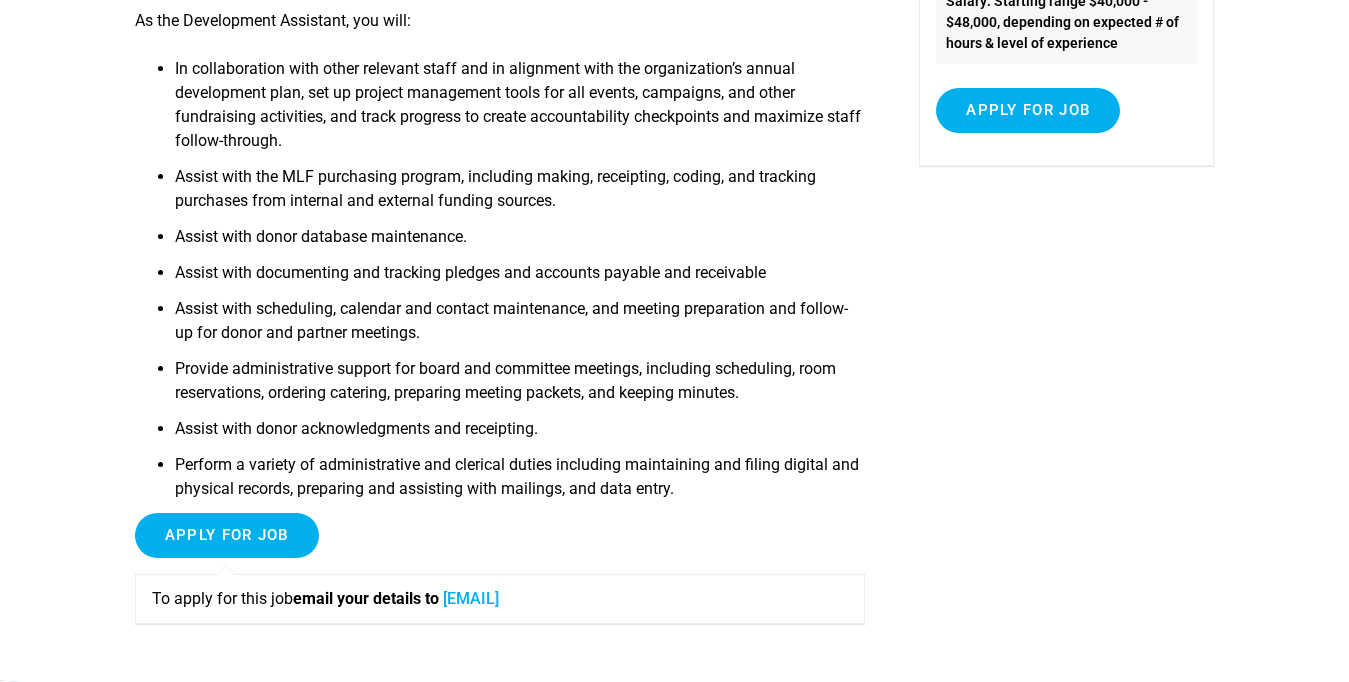 scroll, scrollTop: 453, scrollLeft: 0, axis: vertical 